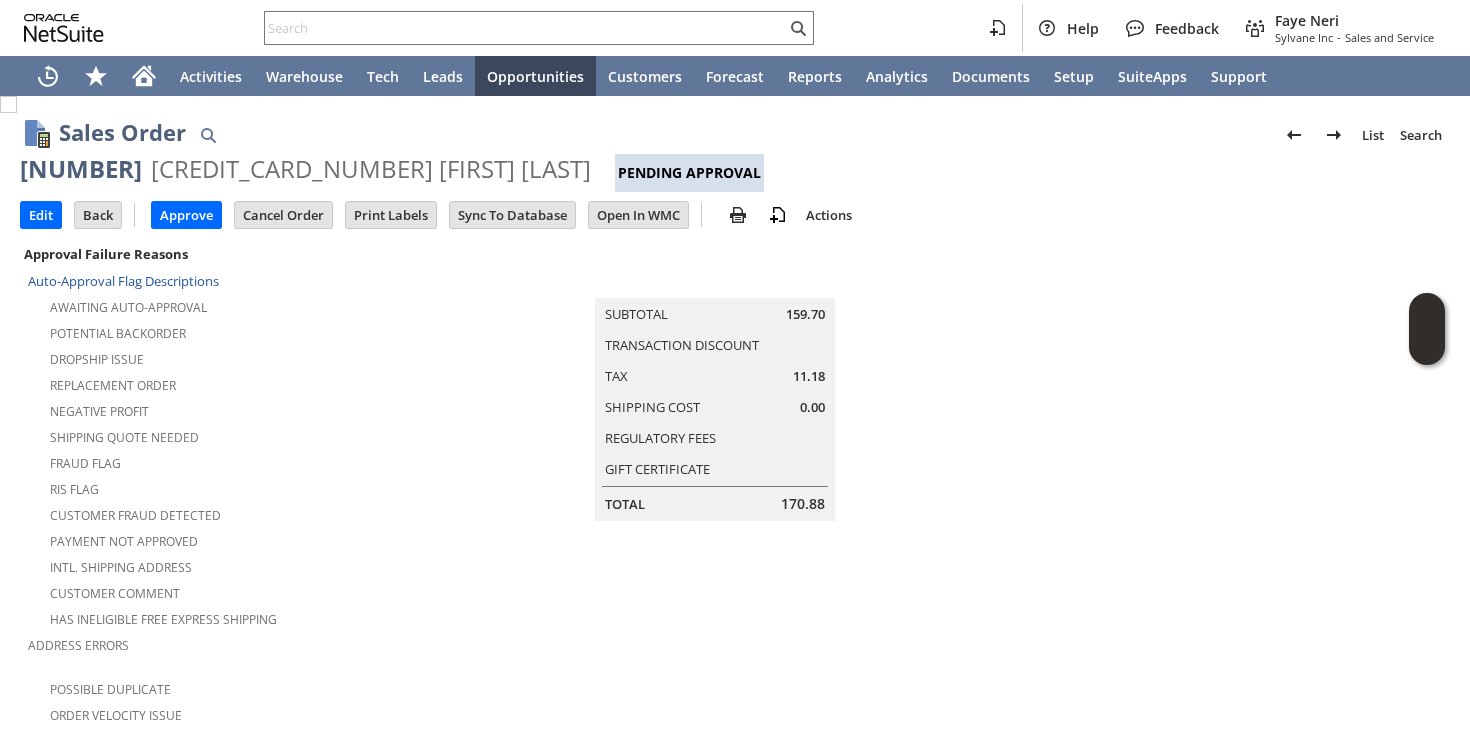 scroll, scrollTop: 0, scrollLeft: 0, axis: both 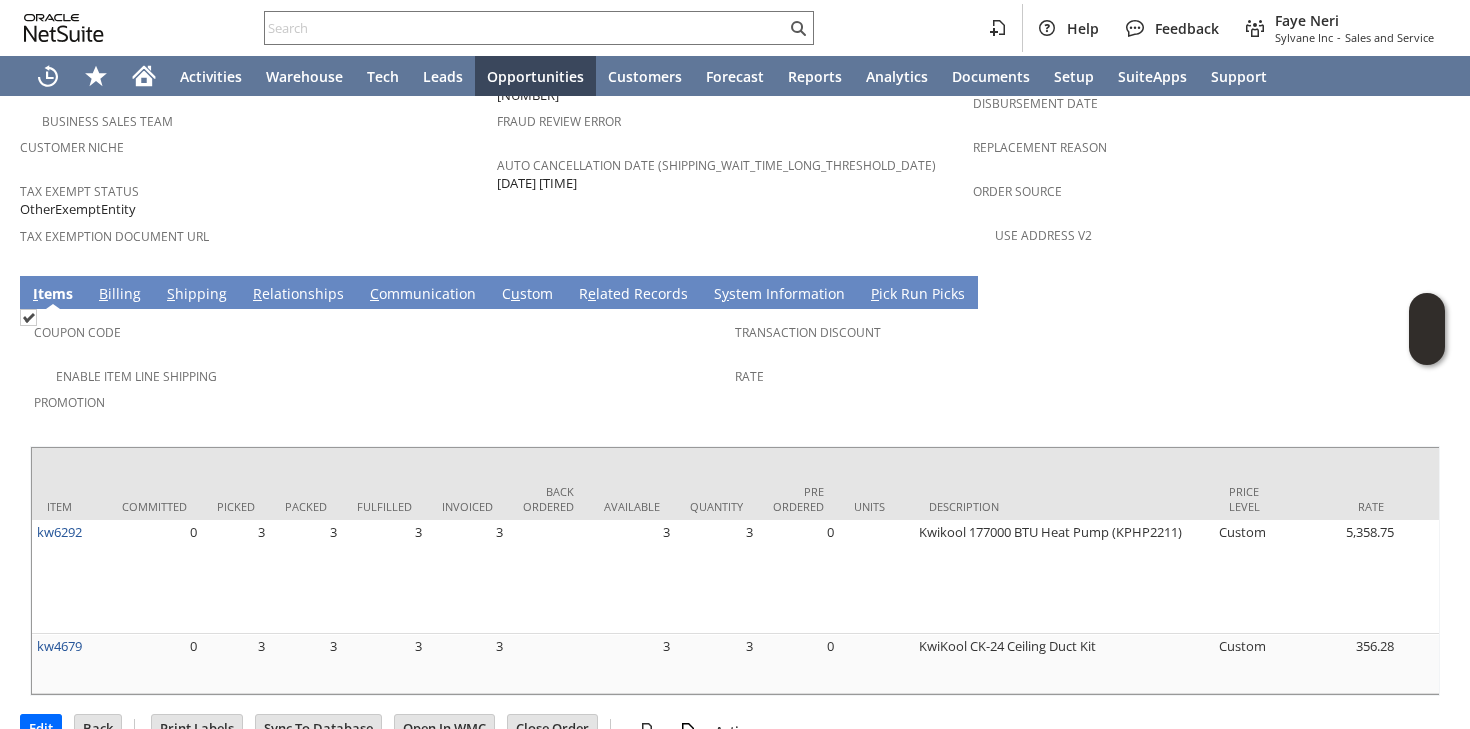 click on "S hipping" at bounding box center [197, 295] 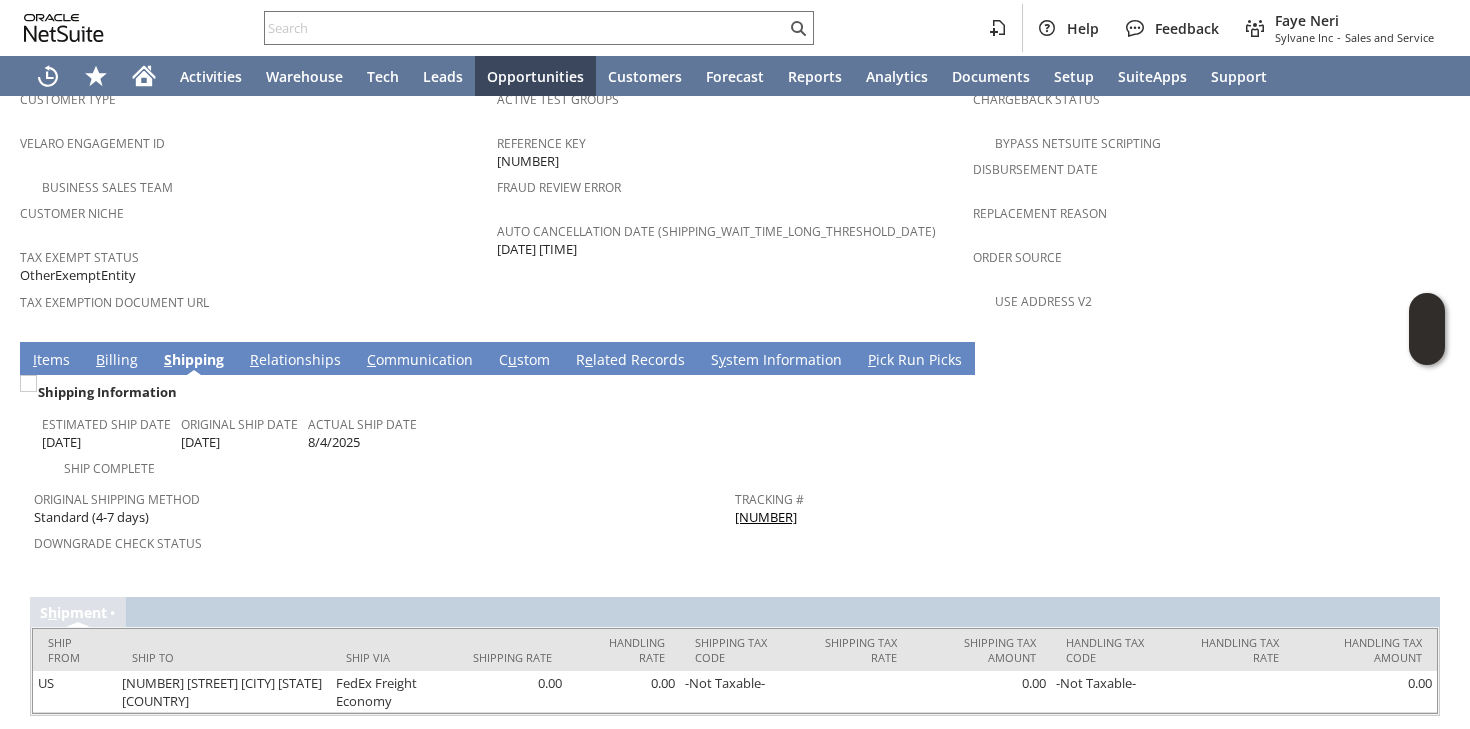 click on "883249960987" at bounding box center (766, 517) 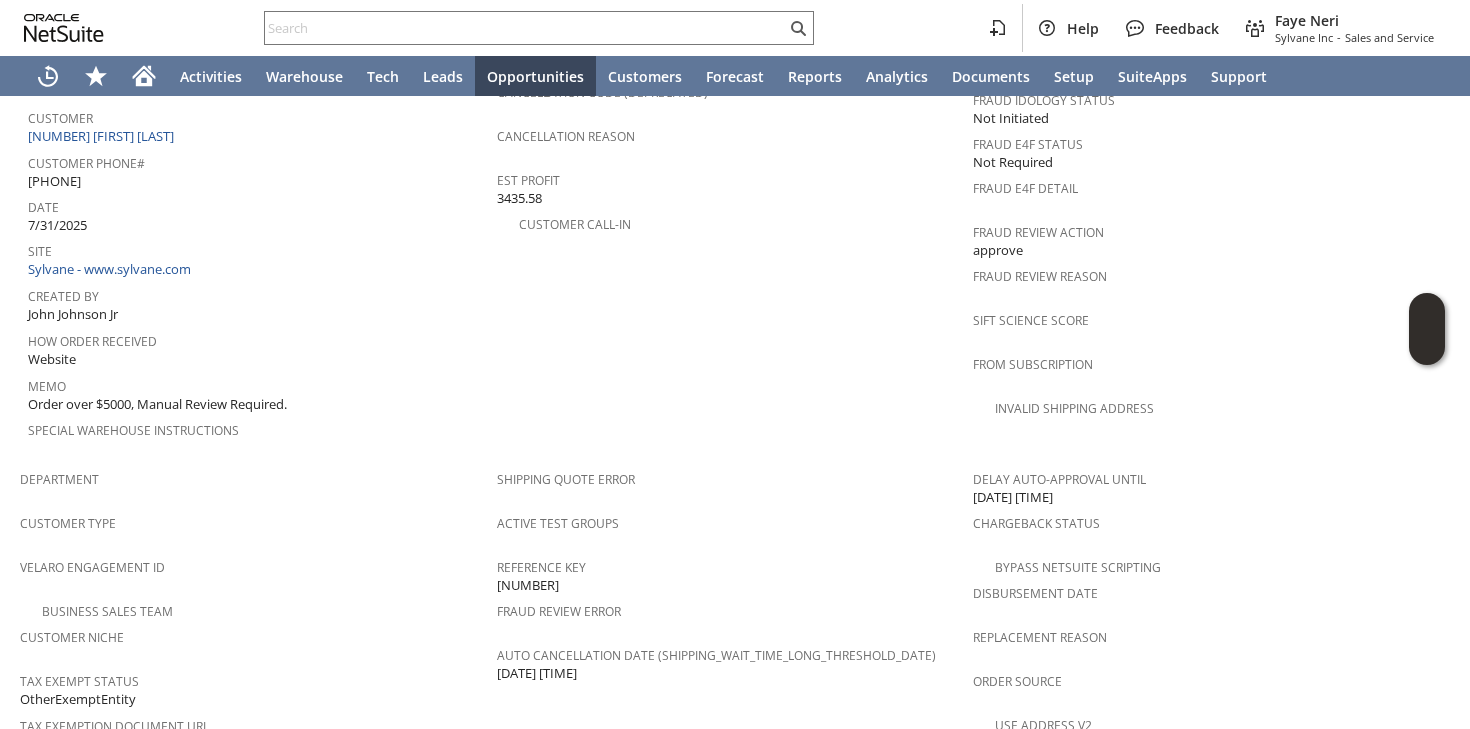 scroll, scrollTop: 871, scrollLeft: 0, axis: vertical 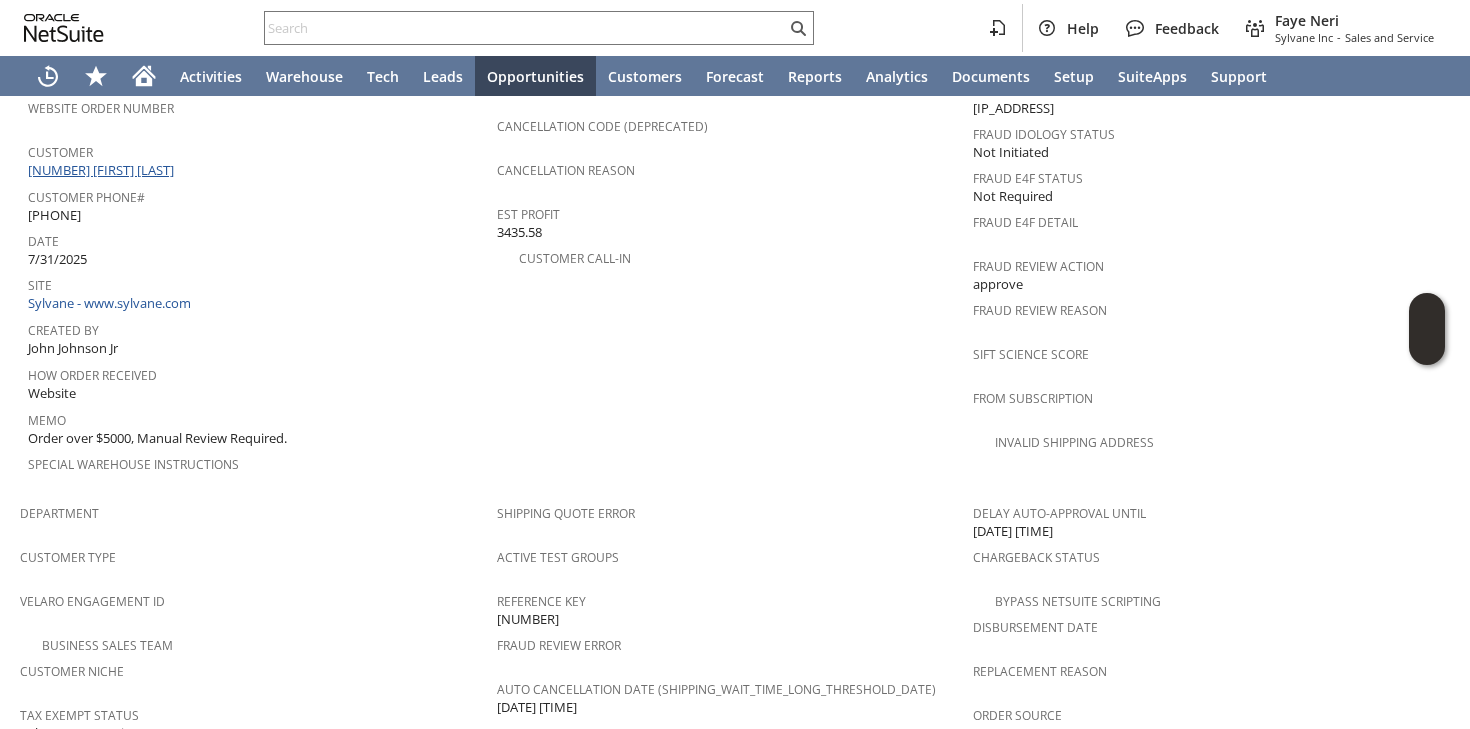 click on "CU1230585 Dana Stein" at bounding box center [103, 170] 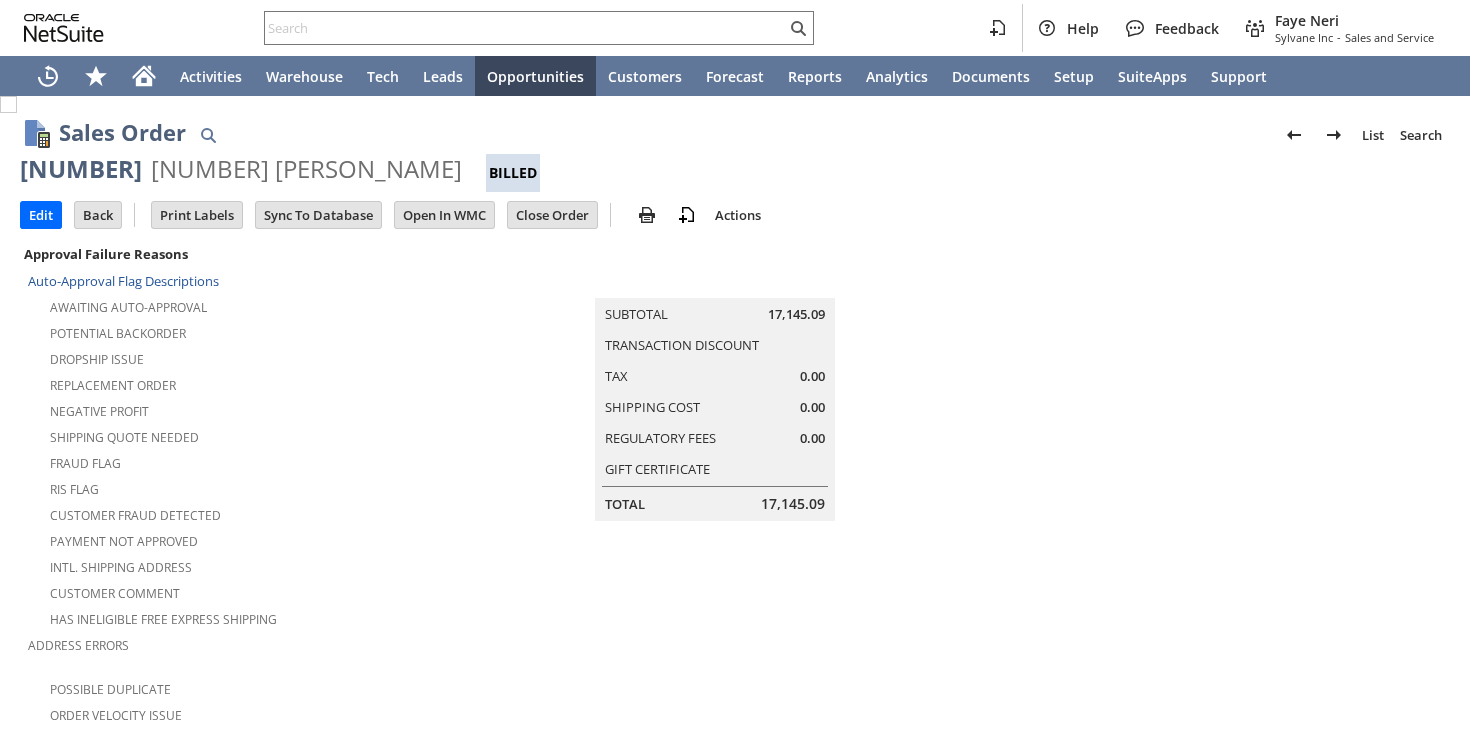 scroll, scrollTop: 0, scrollLeft: 0, axis: both 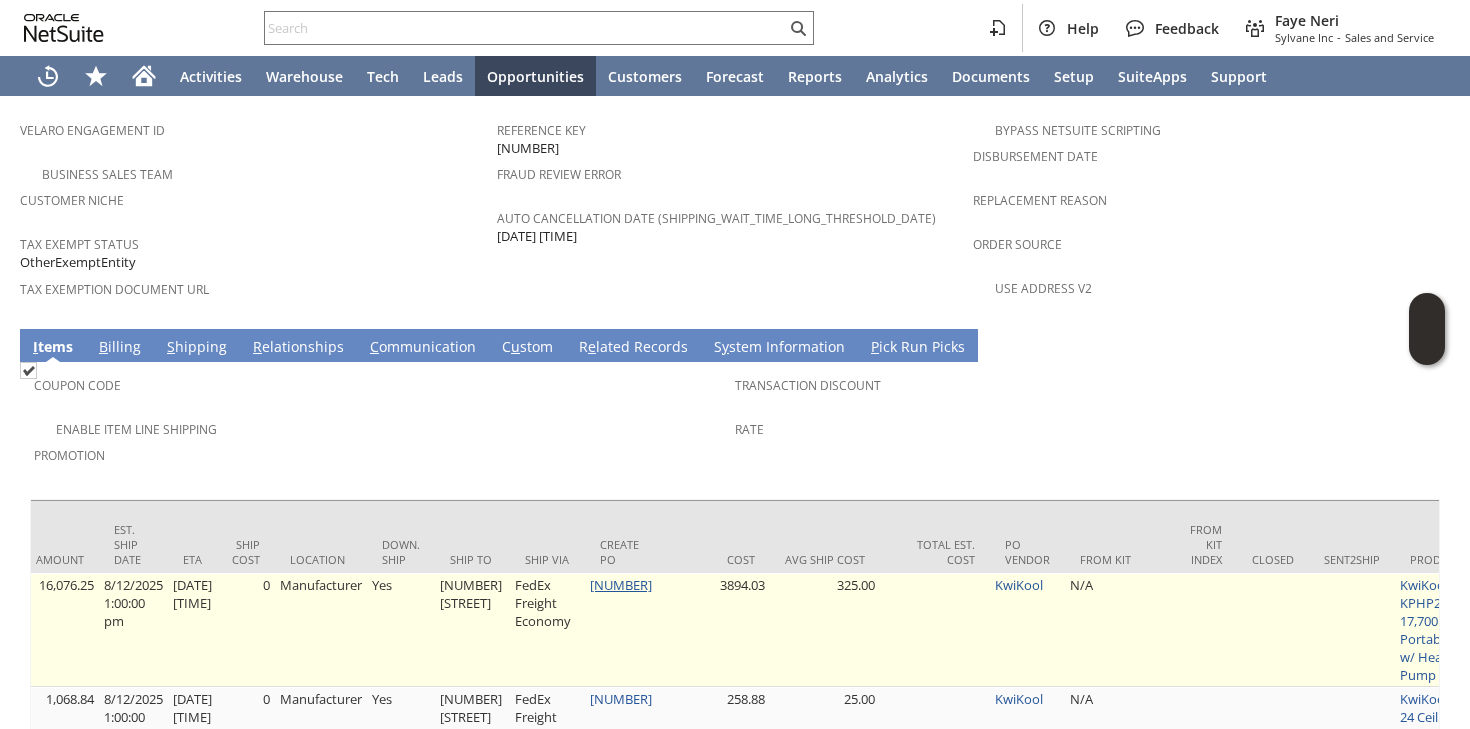 click on "P218263" at bounding box center [621, 585] 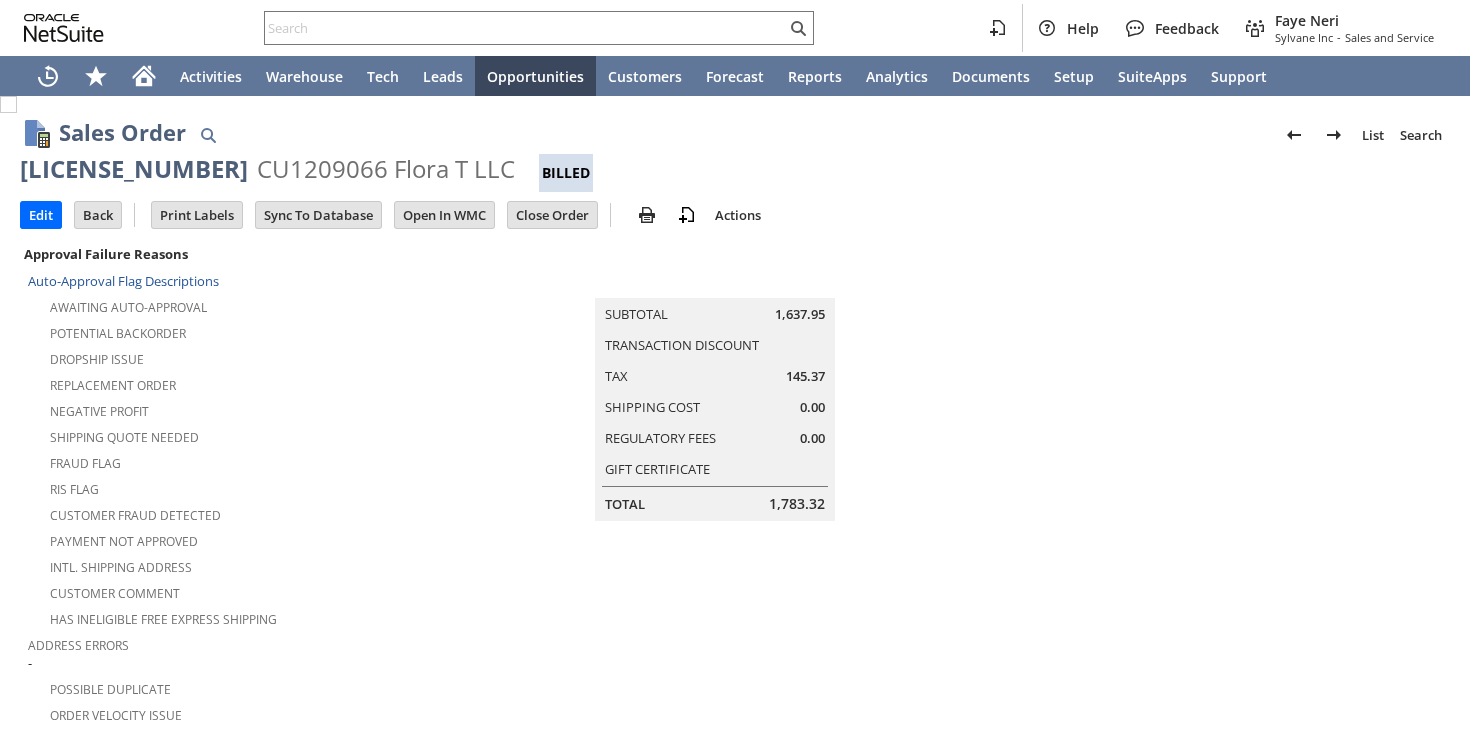 scroll, scrollTop: 0, scrollLeft: 0, axis: both 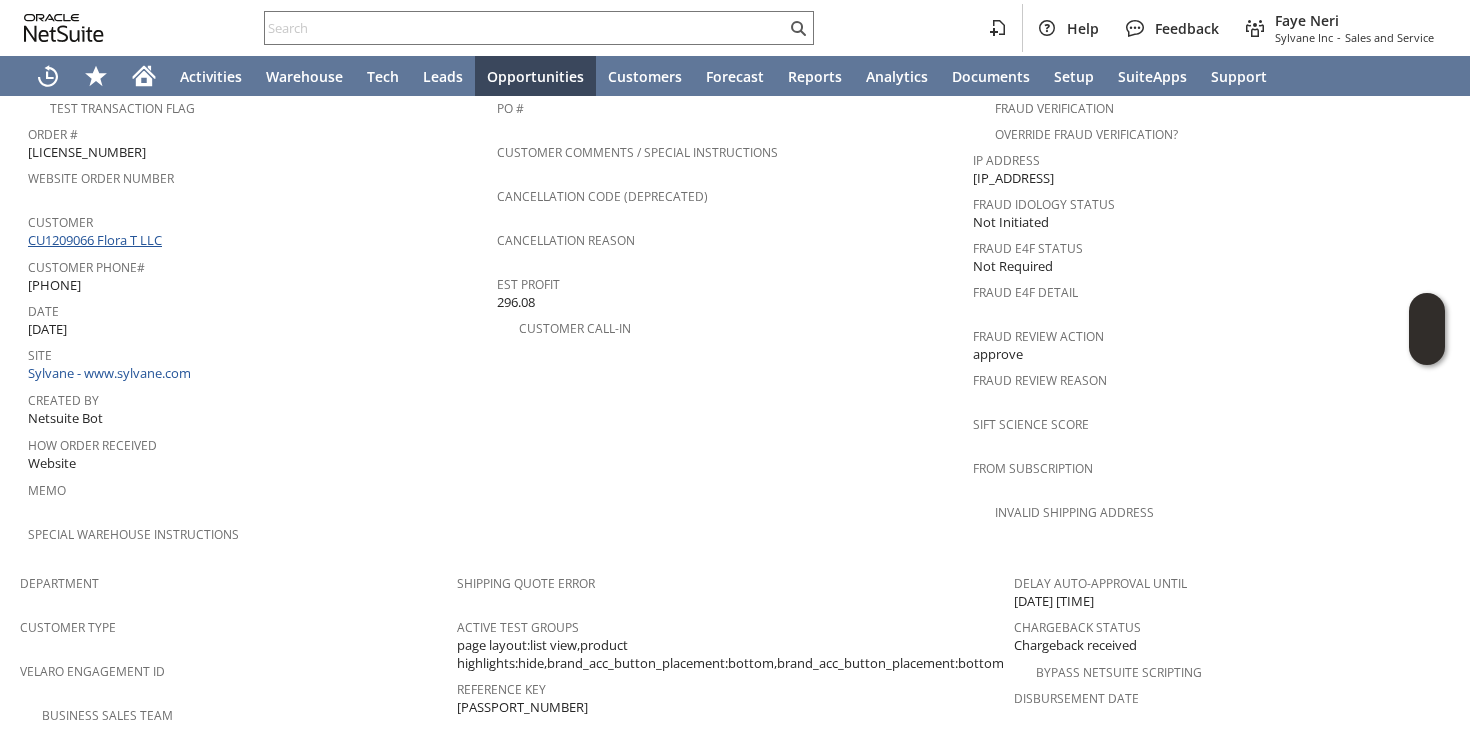 click on "CU1209066 Flora T LLC" at bounding box center (97, 240) 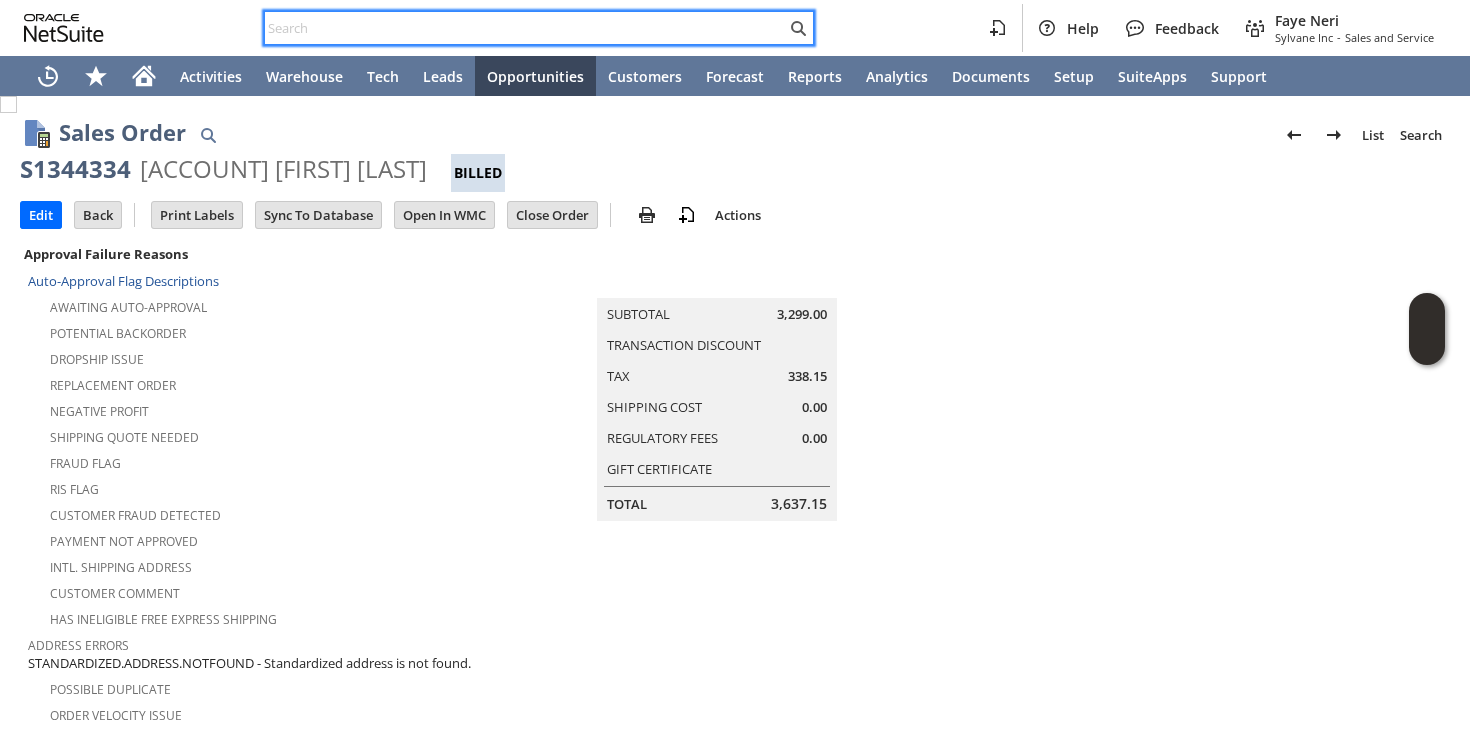 scroll, scrollTop: 0, scrollLeft: 0, axis: both 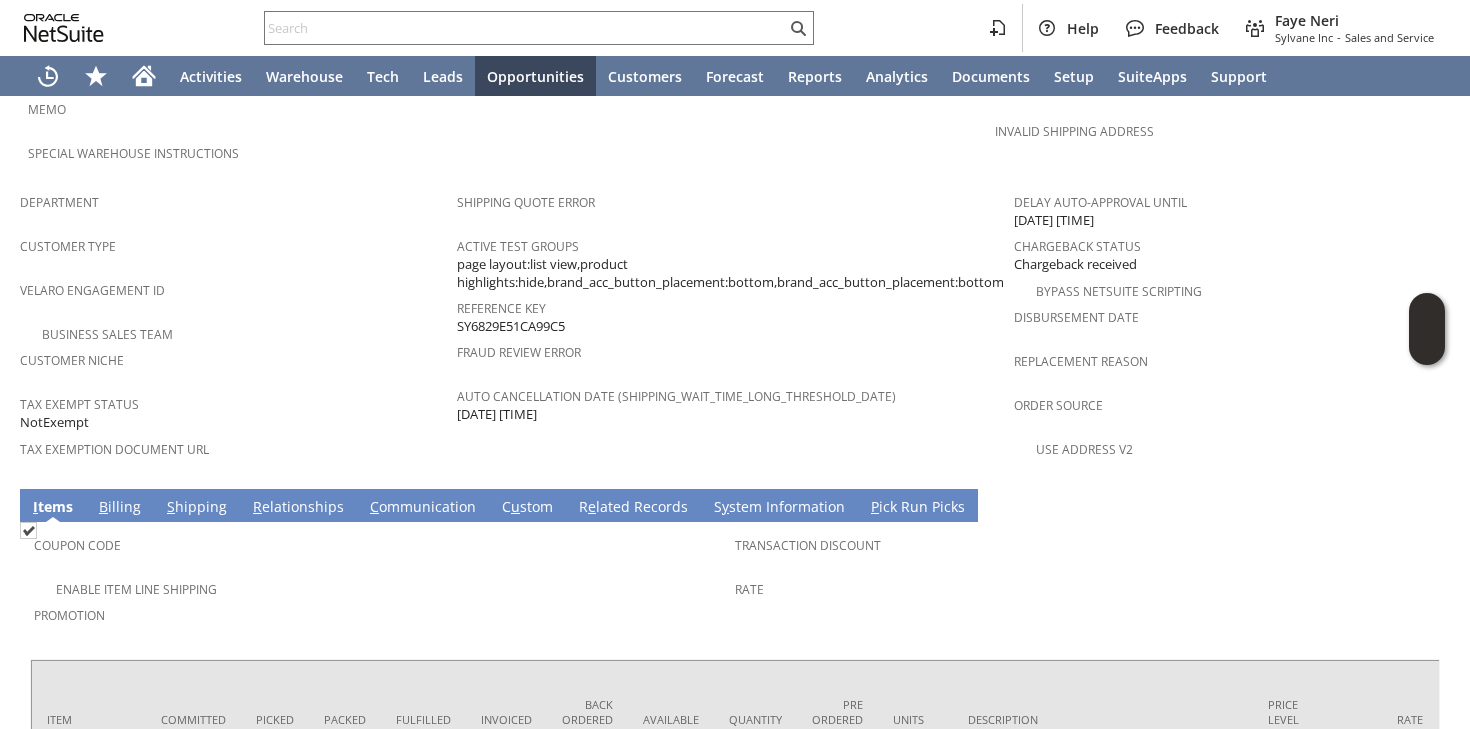 click on "S hipping" at bounding box center (197, 508) 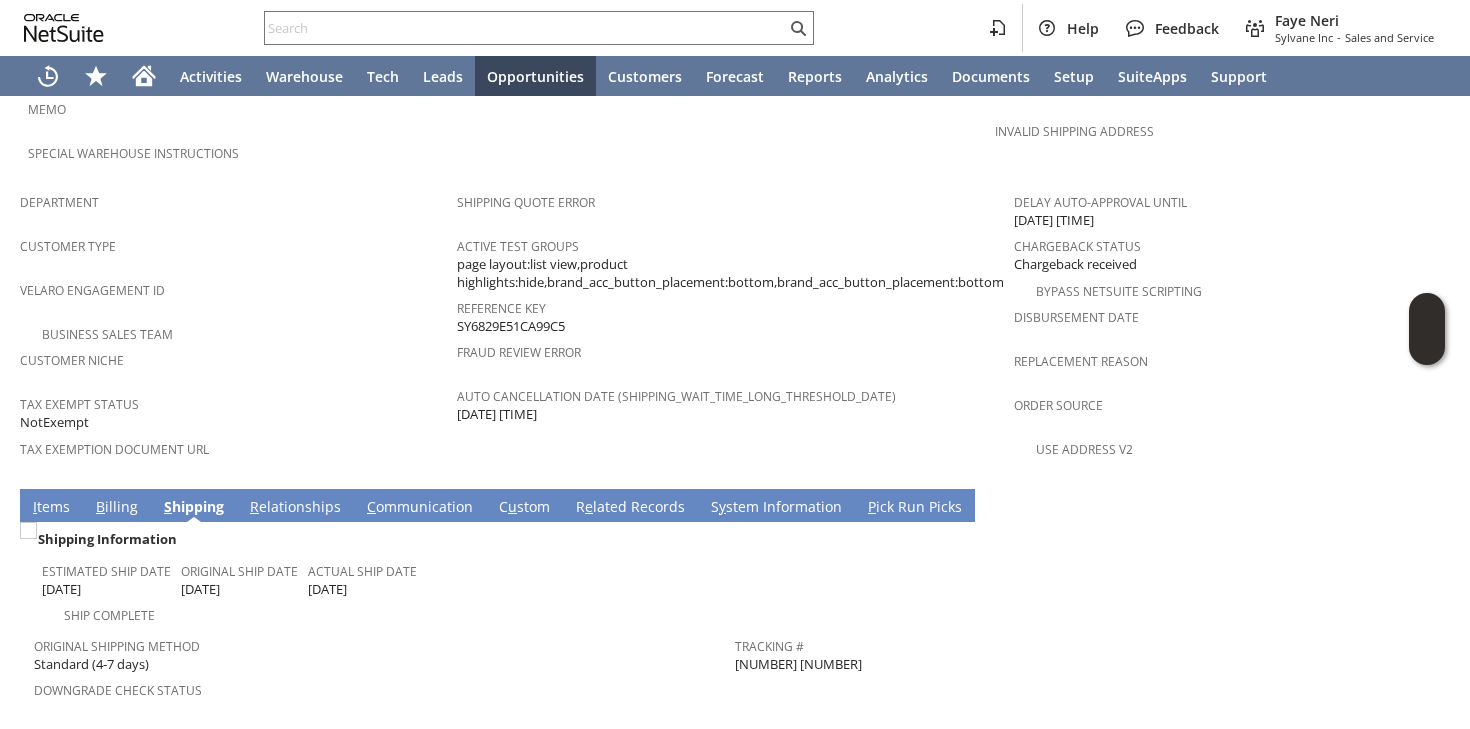 click on "[NUMBER] [NUMBER]" at bounding box center (798, 664) 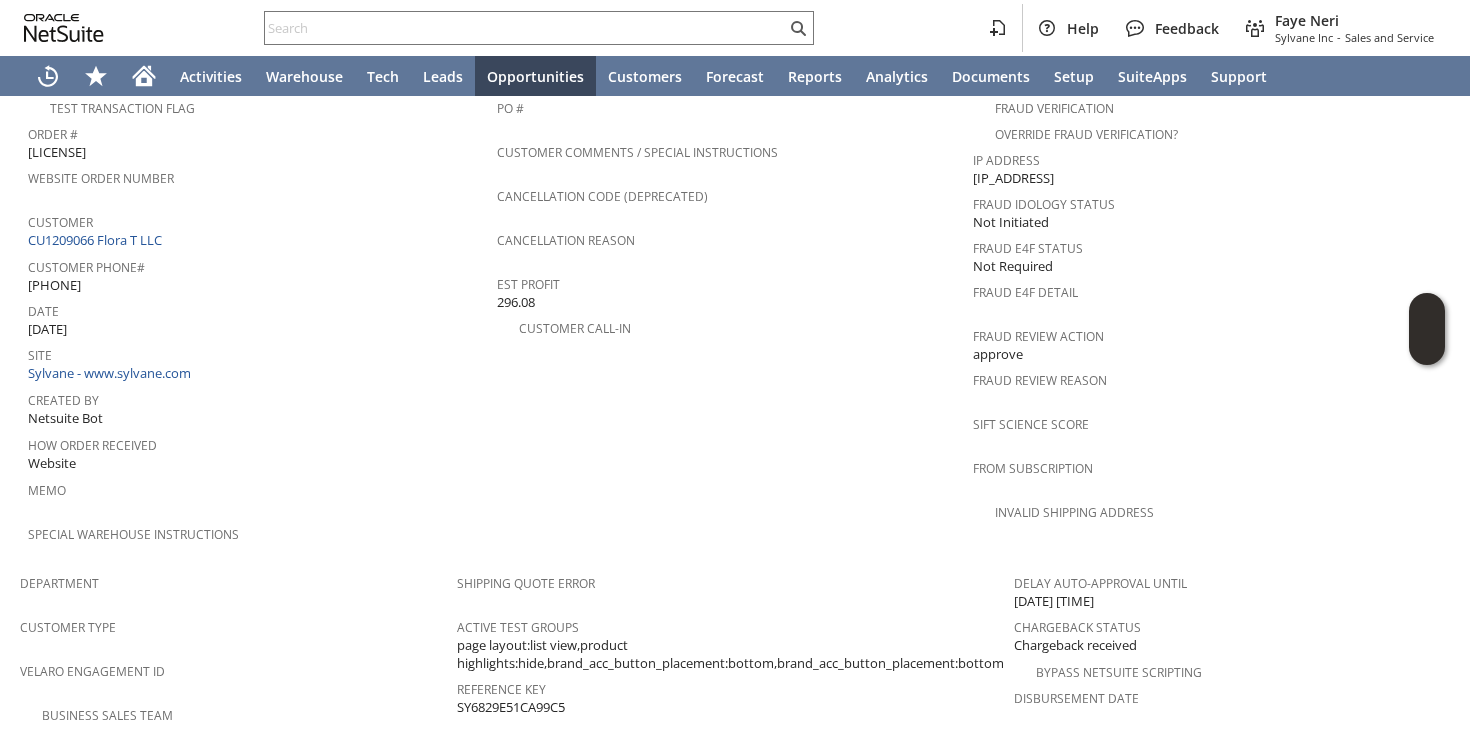 scroll, scrollTop: 730, scrollLeft: 0, axis: vertical 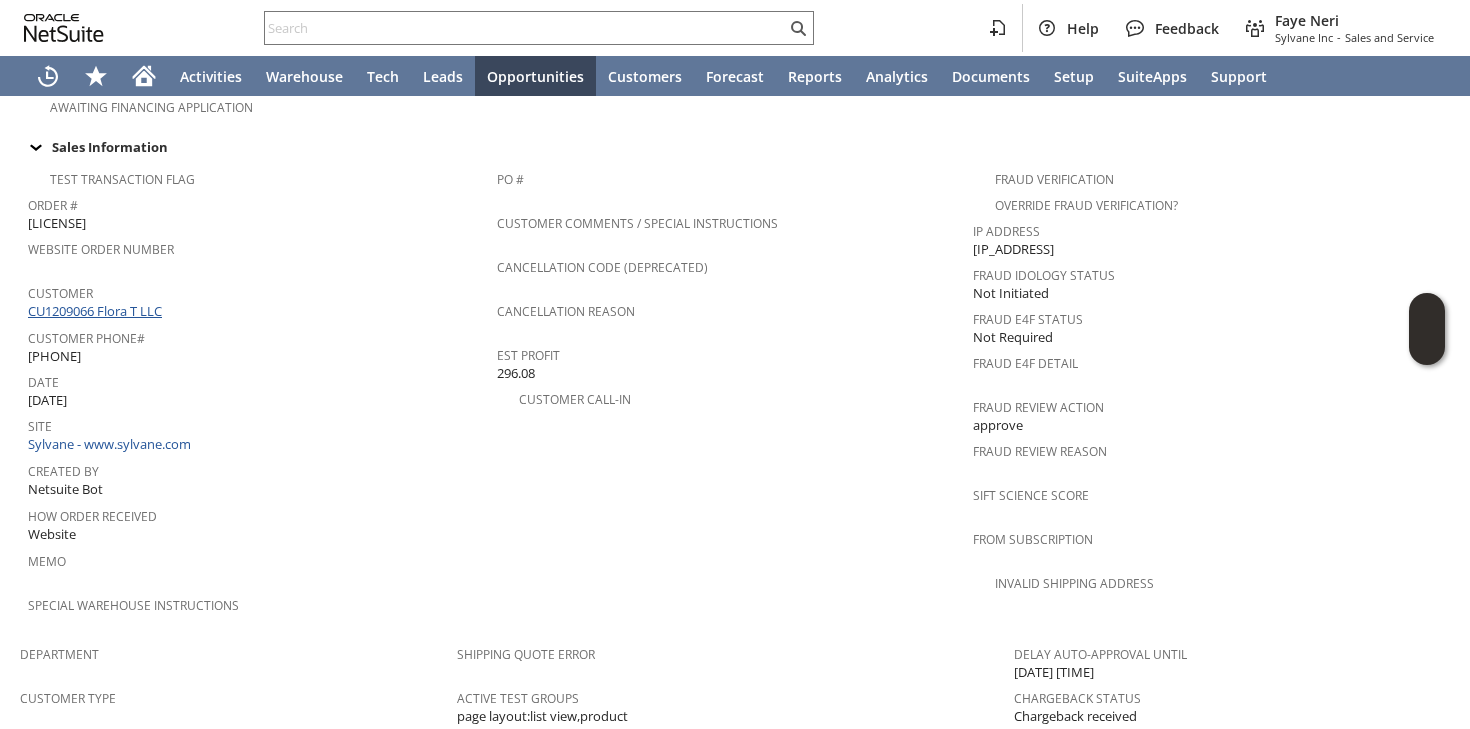 click on "CU1209066 Flora T LLC" at bounding box center [97, 311] 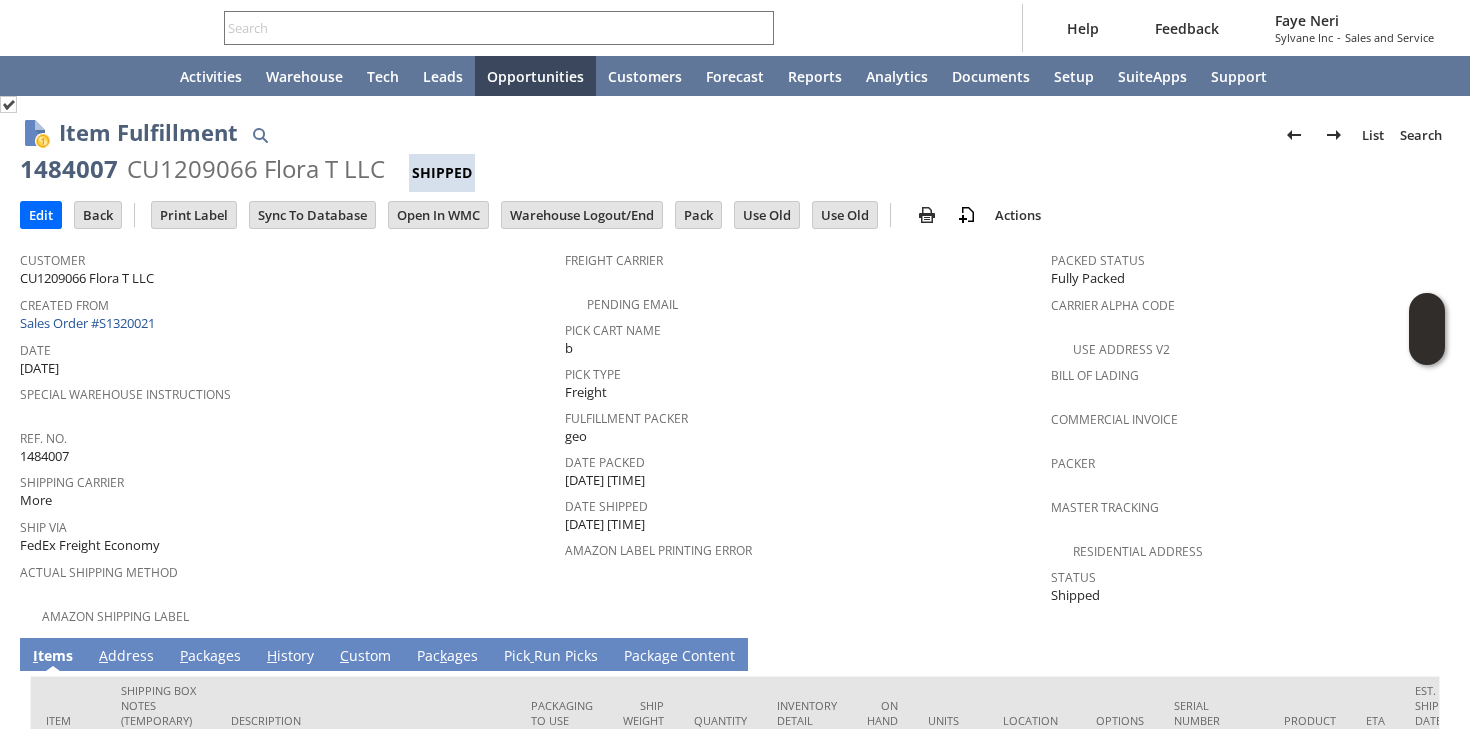 scroll, scrollTop: 0, scrollLeft: 0, axis: both 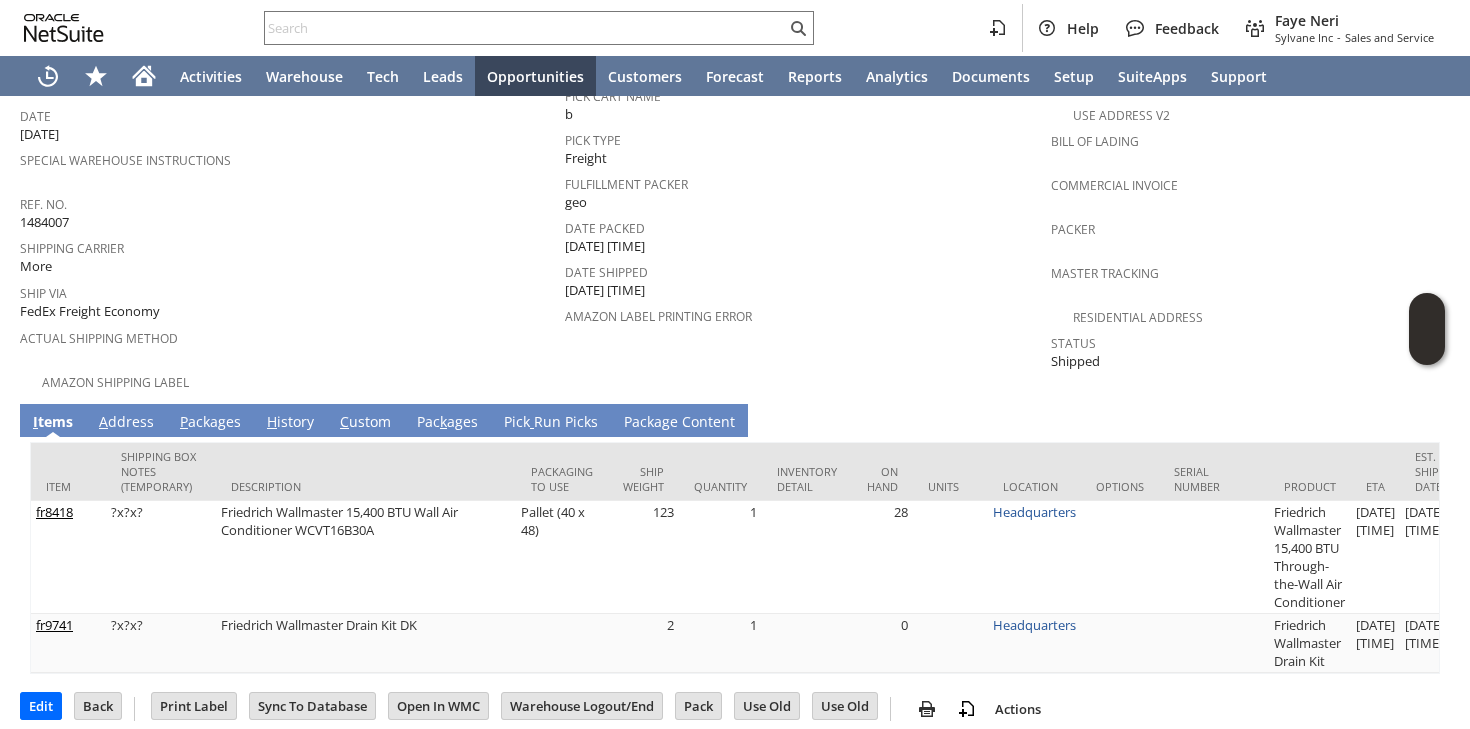 click on "P ackages" at bounding box center (210, 423) 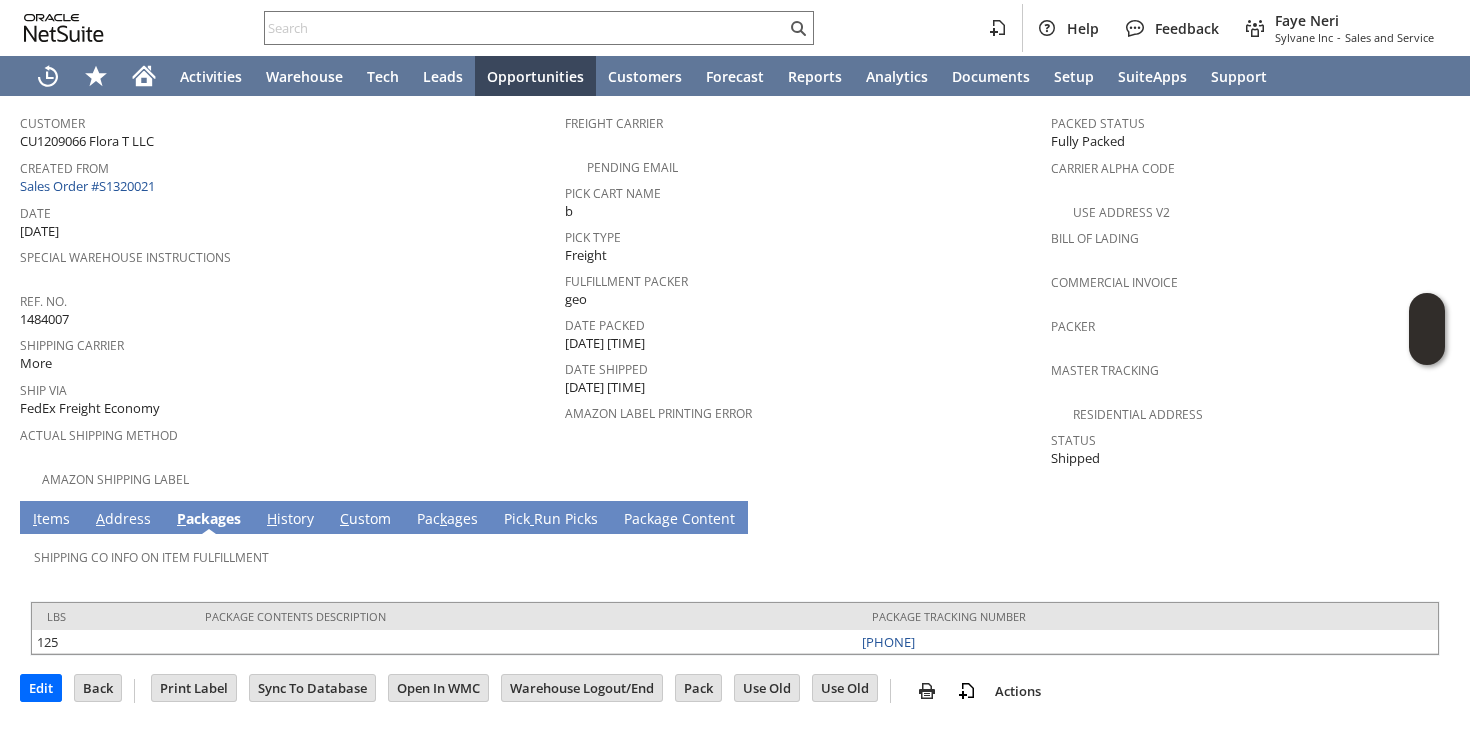 scroll, scrollTop: 117, scrollLeft: 0, axis: vertical 